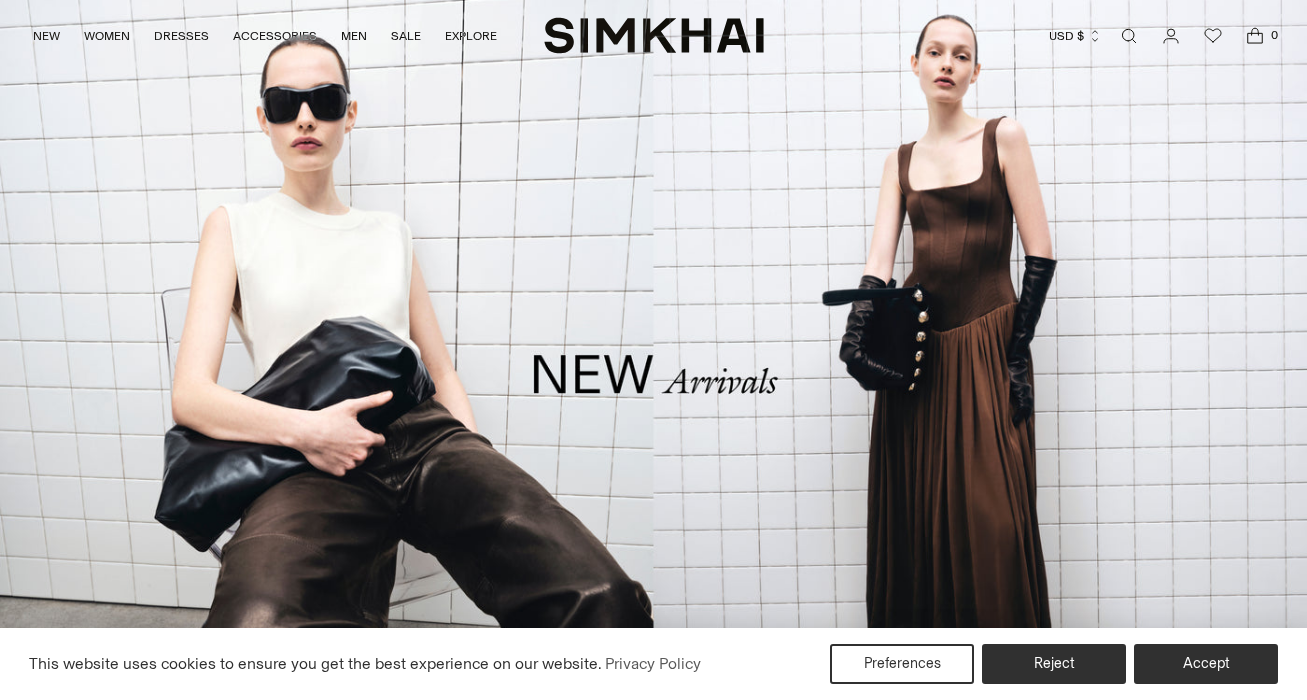 scroll, scrollTop: 0, scrollLeft: 0, axis: both 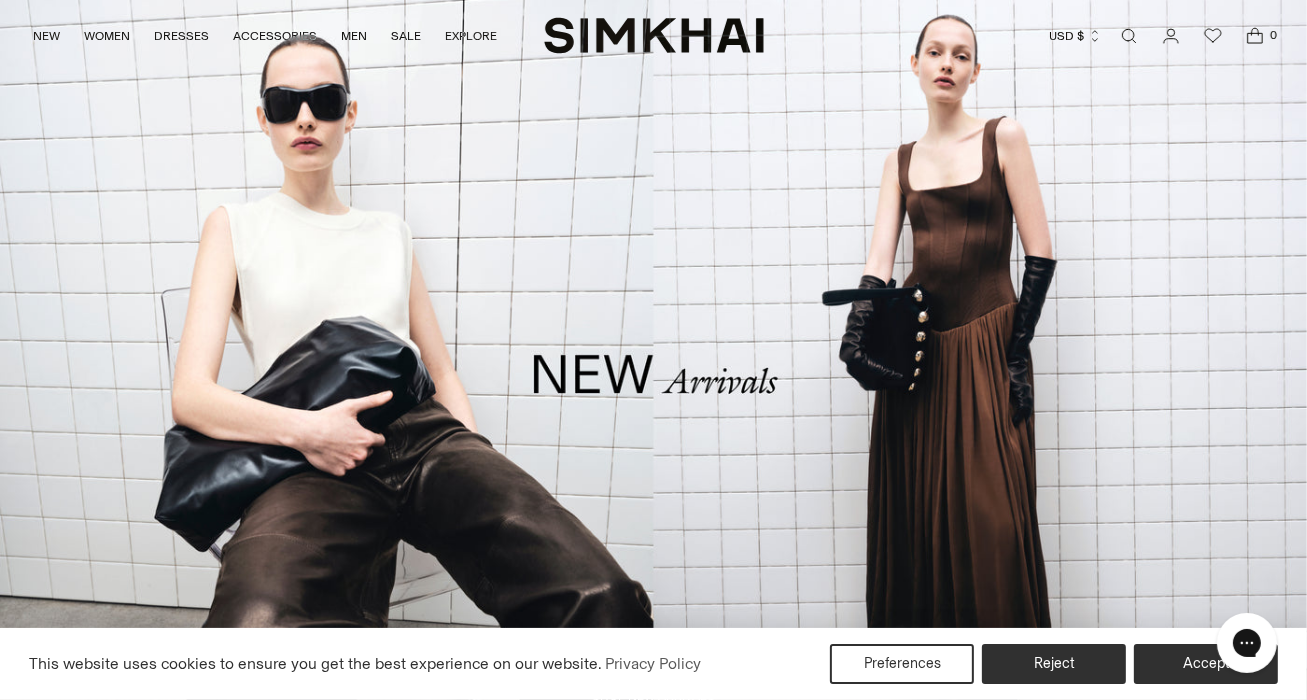 click on "NEW" at bounding box center [46, 36] 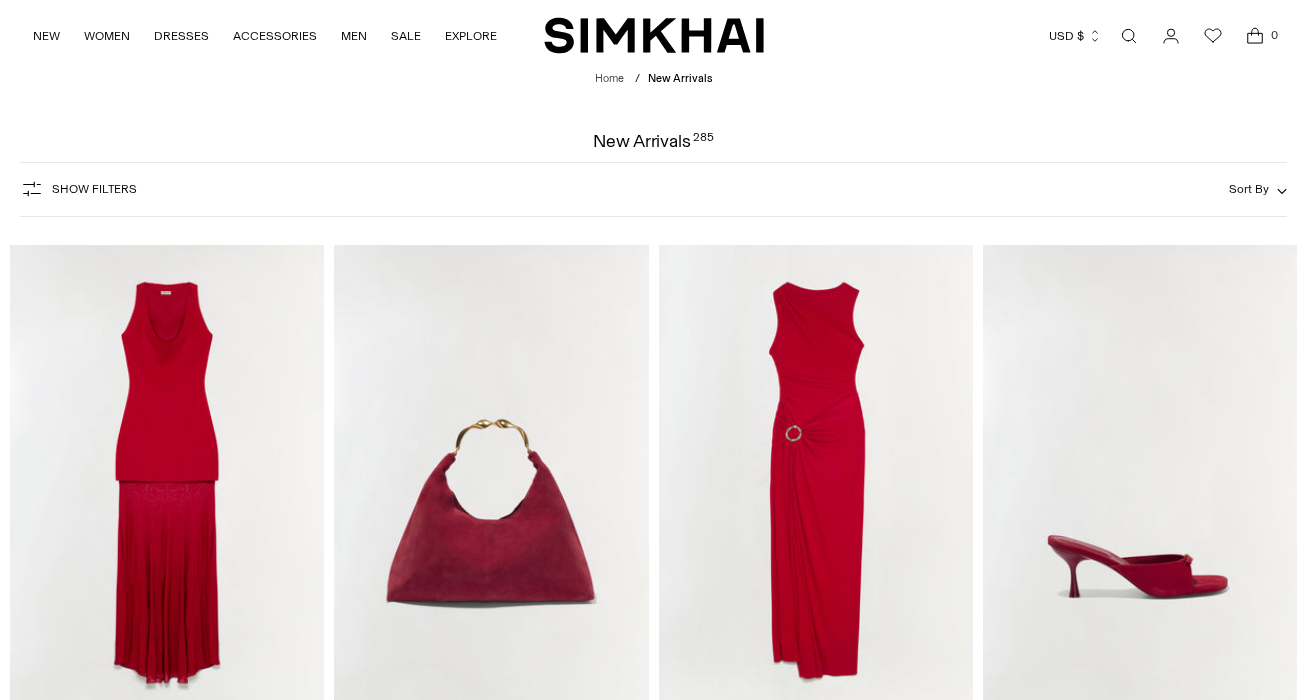 scroll, scrollTop: 0, scrollLeft: 0, axis: both 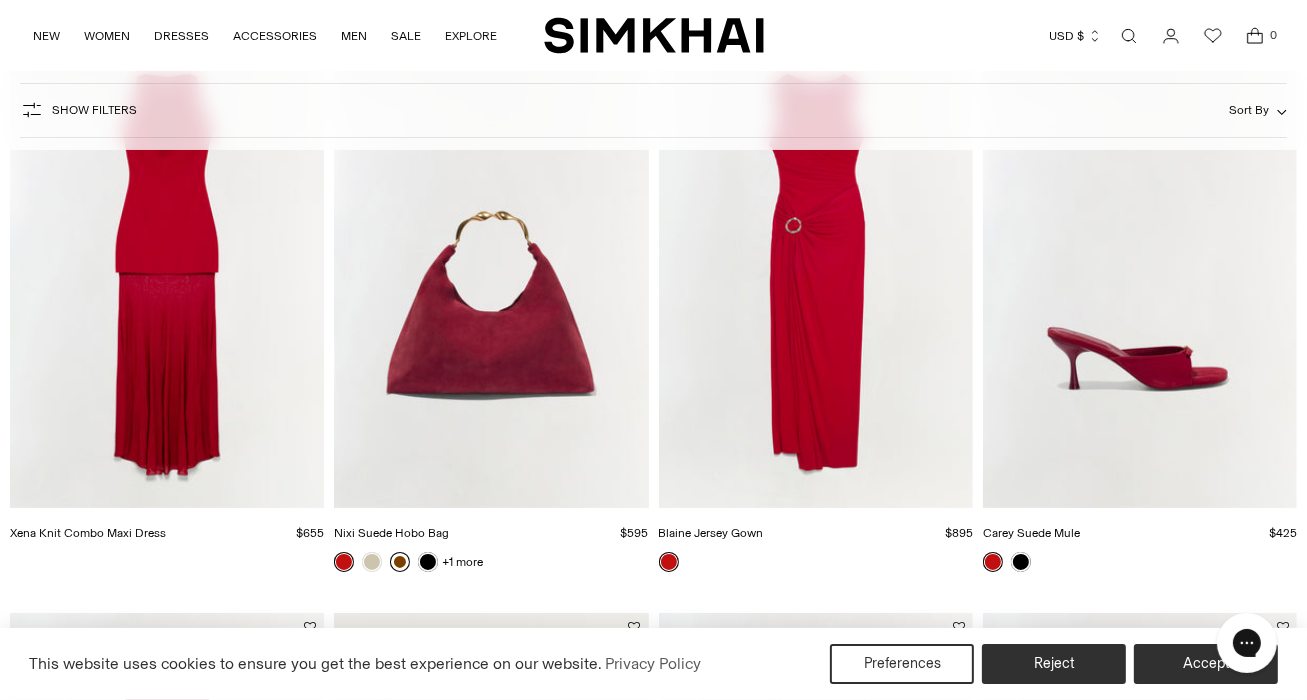 click at bounding box center (491, 272) 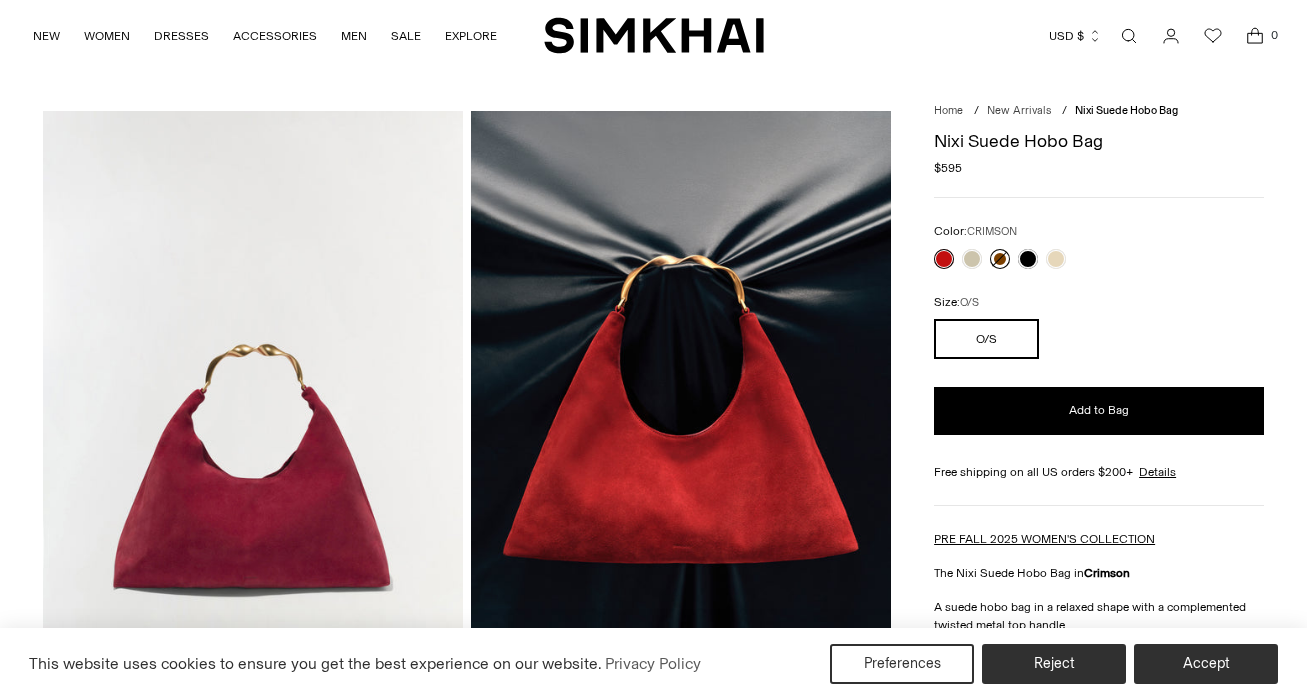 scroll, scrollTop: 0, scrollLeft: 0, axis: both 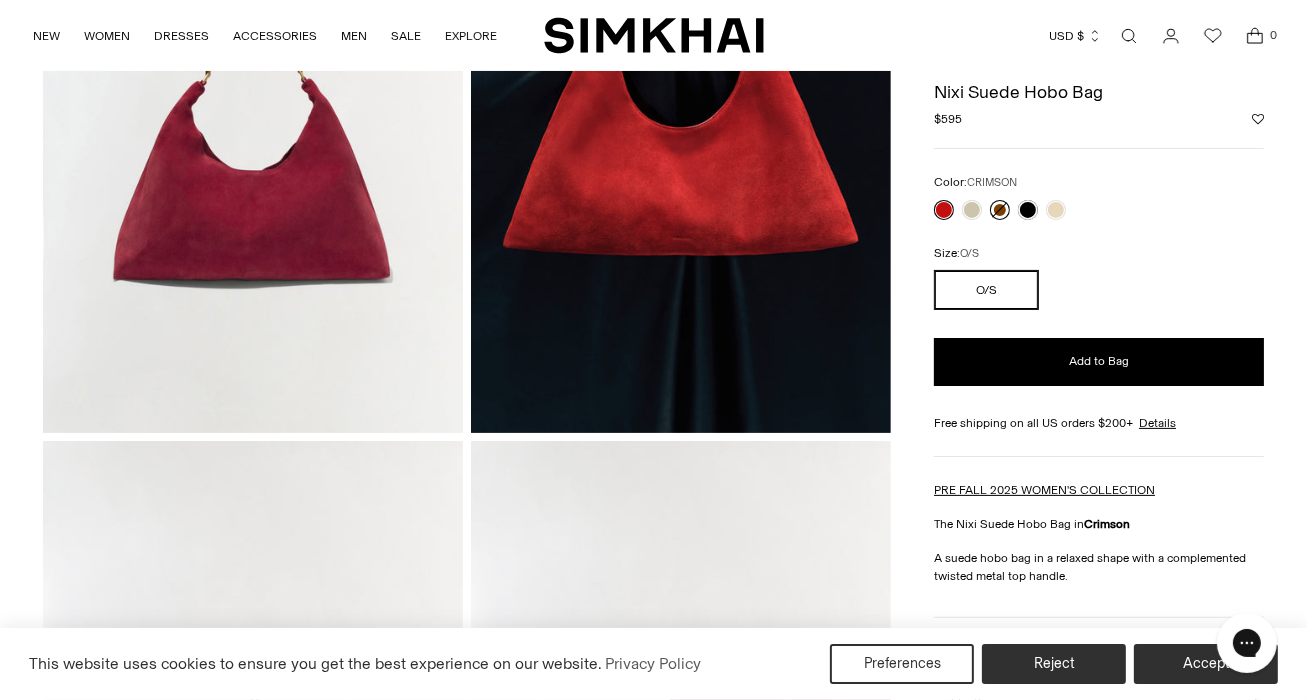 click on "NEW" at bounding box center [46, 36] 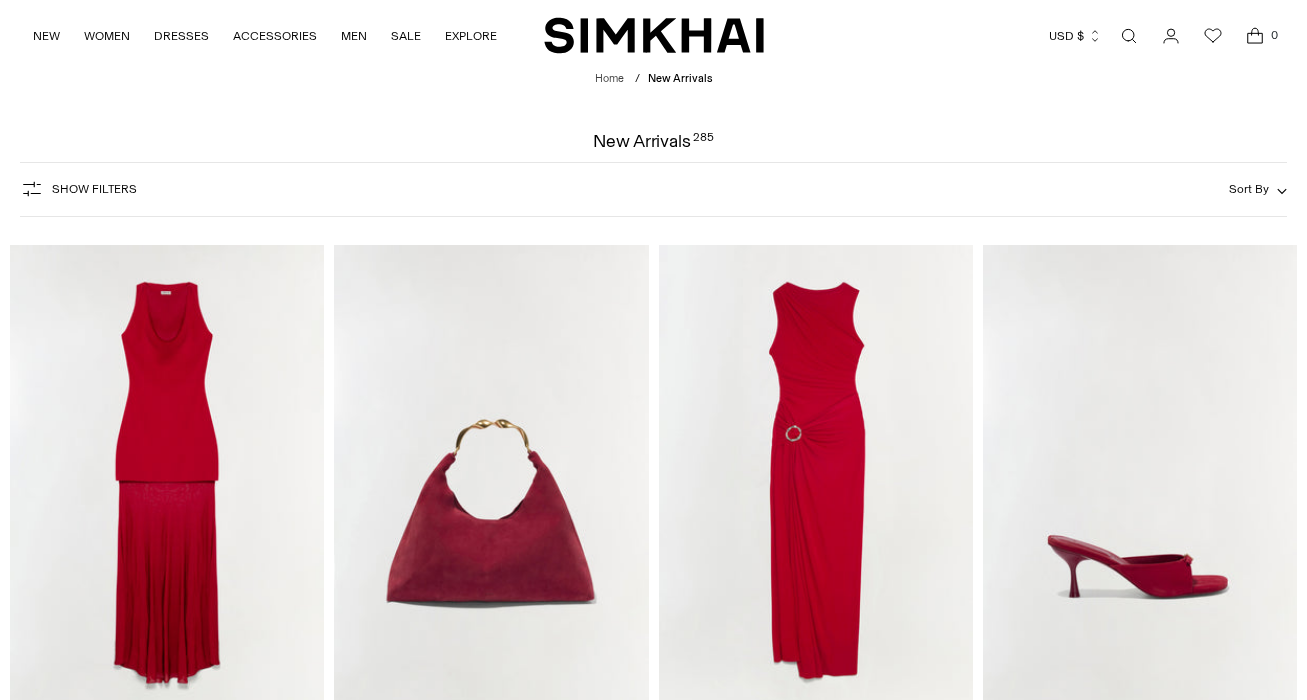 scroll, scrollTop: 0, scrollLeft: 0, axis: both 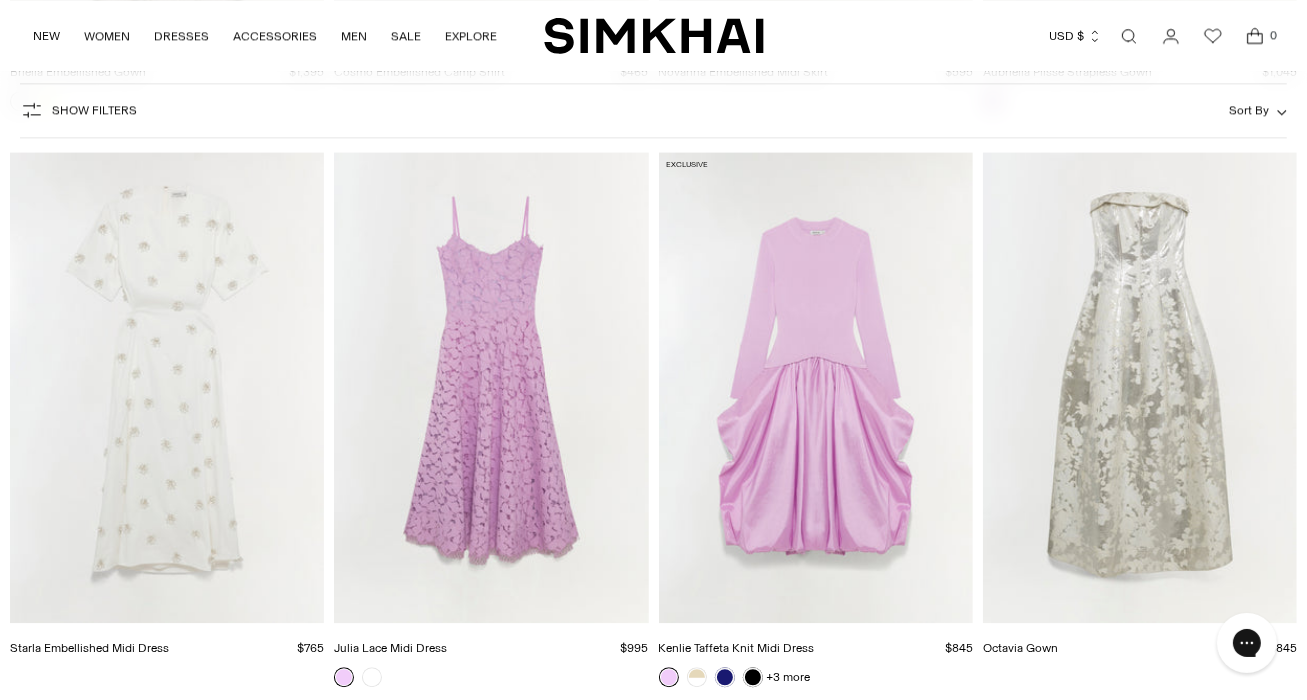 click at bounding box center (167, 387) 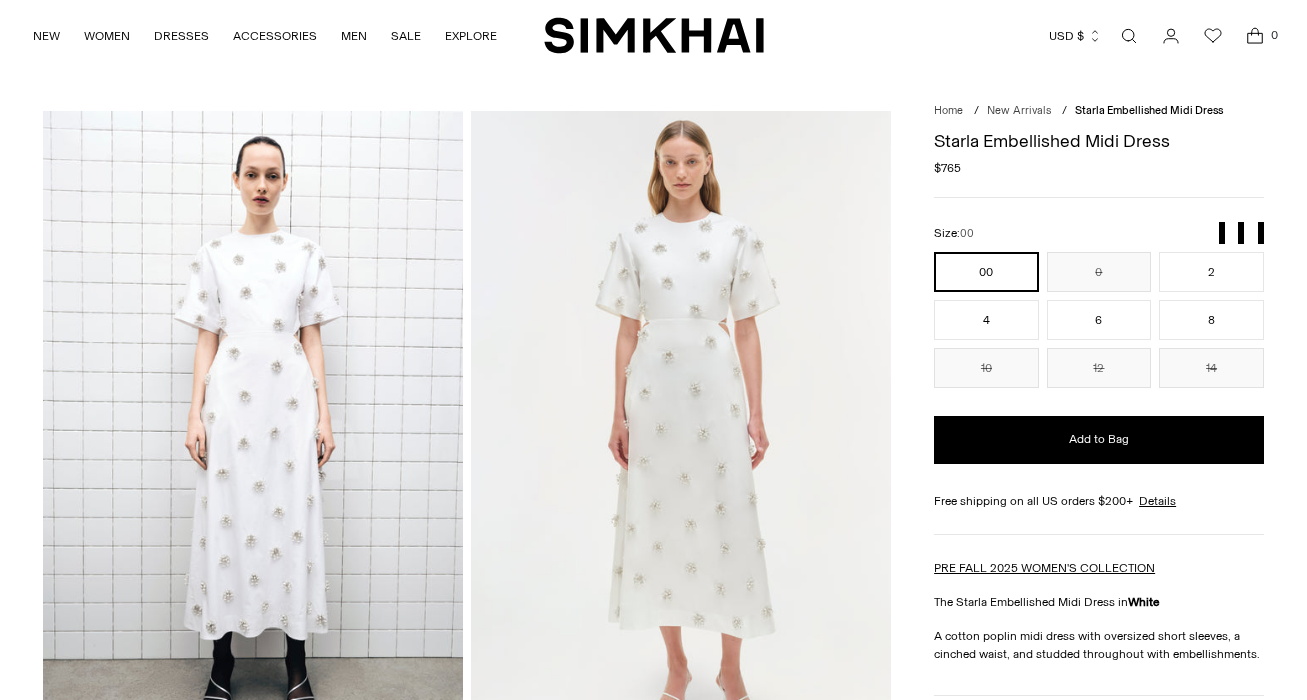 scroll, scrollTop: 0, scrollLeft: 0, axis: both 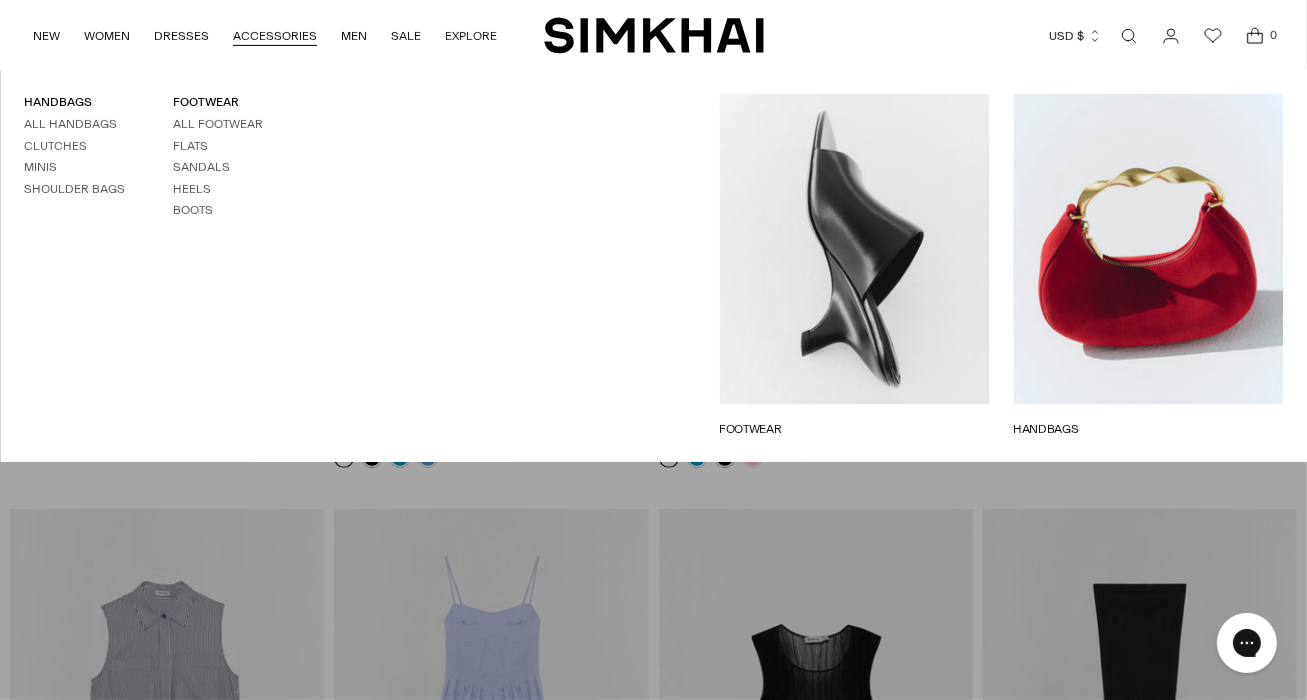 click on "All Footwear" at bounding box center [218, 124] 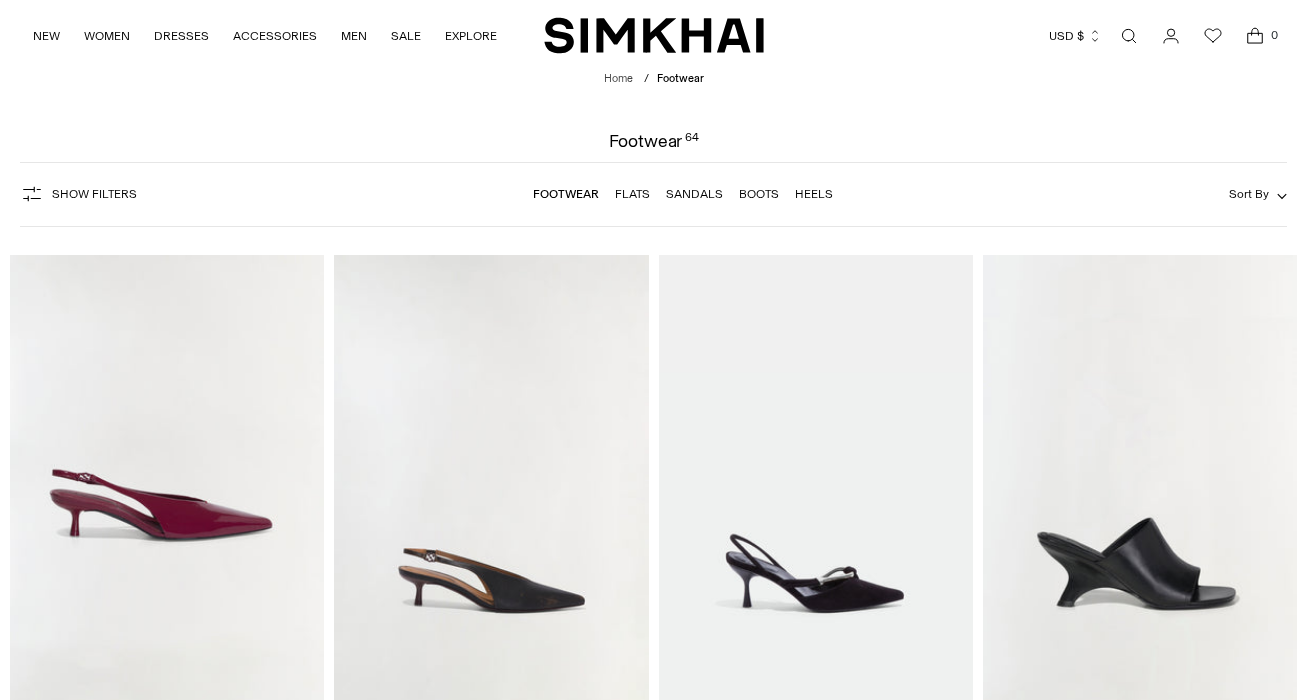 scroll, scrollTop: 0, scrollLeft: 0, axis: both 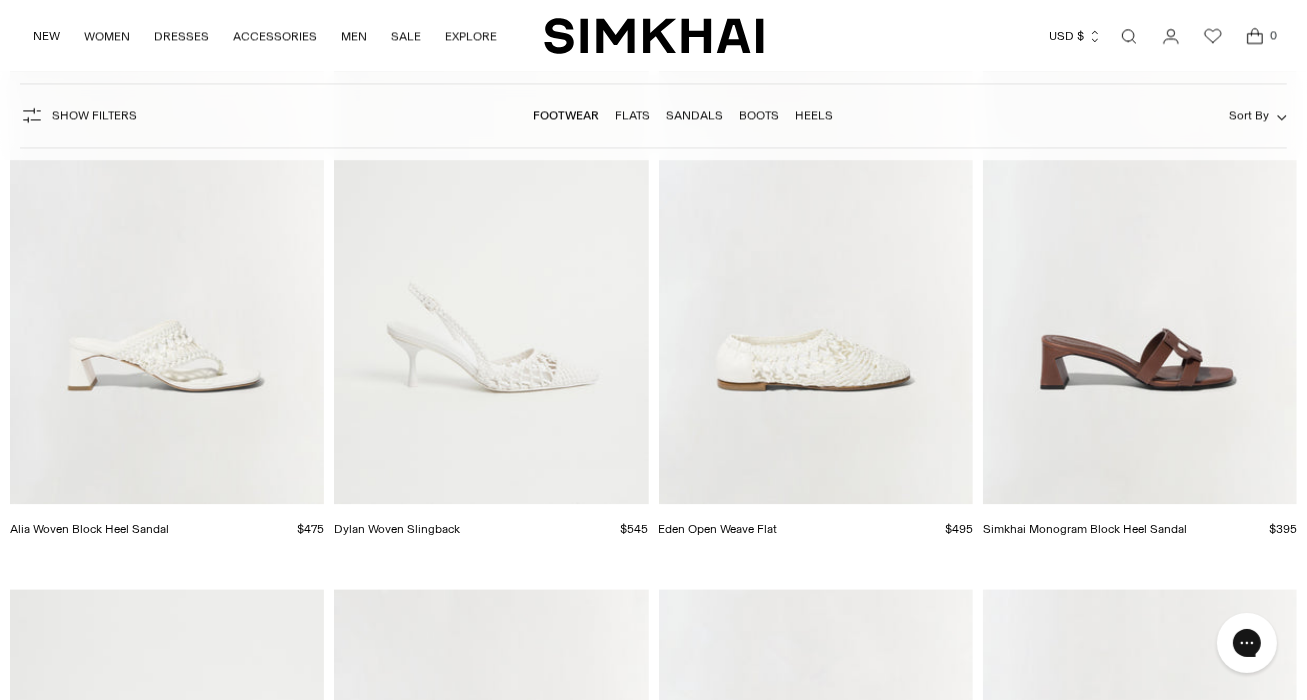click at bounding box center (816, 268) 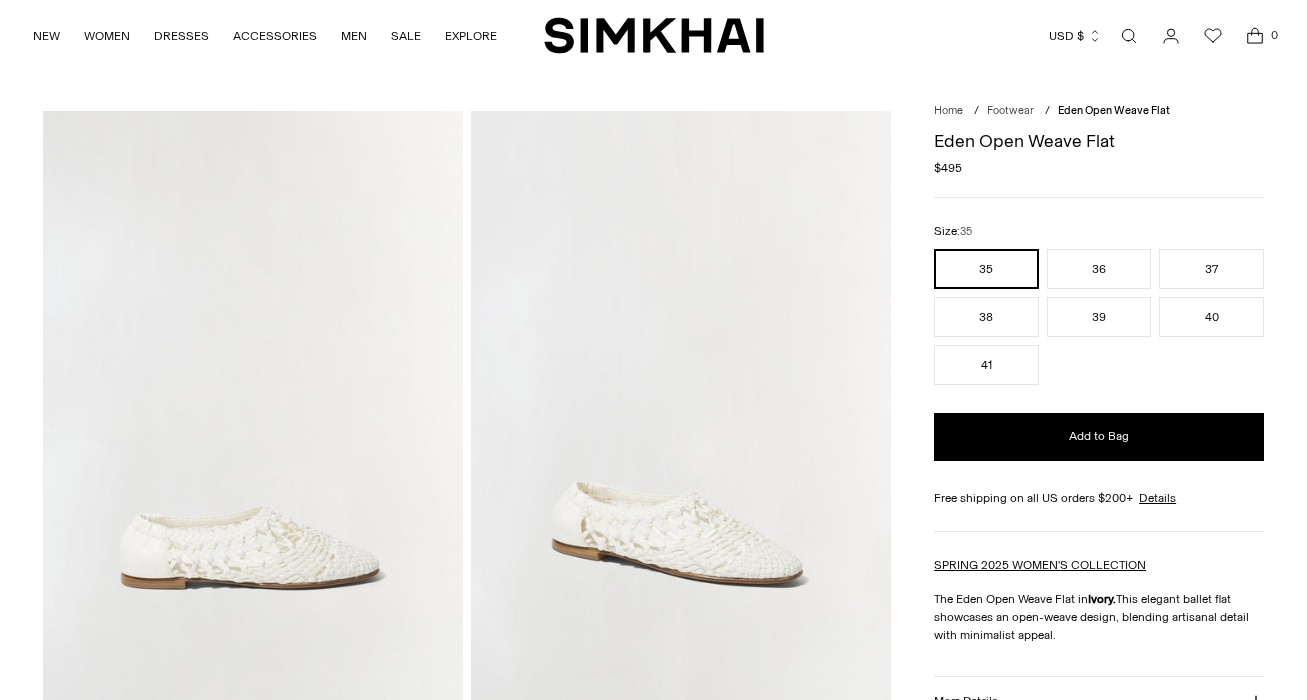 scroll, scrollTop: 0, scrollLeft: 0, axis: both 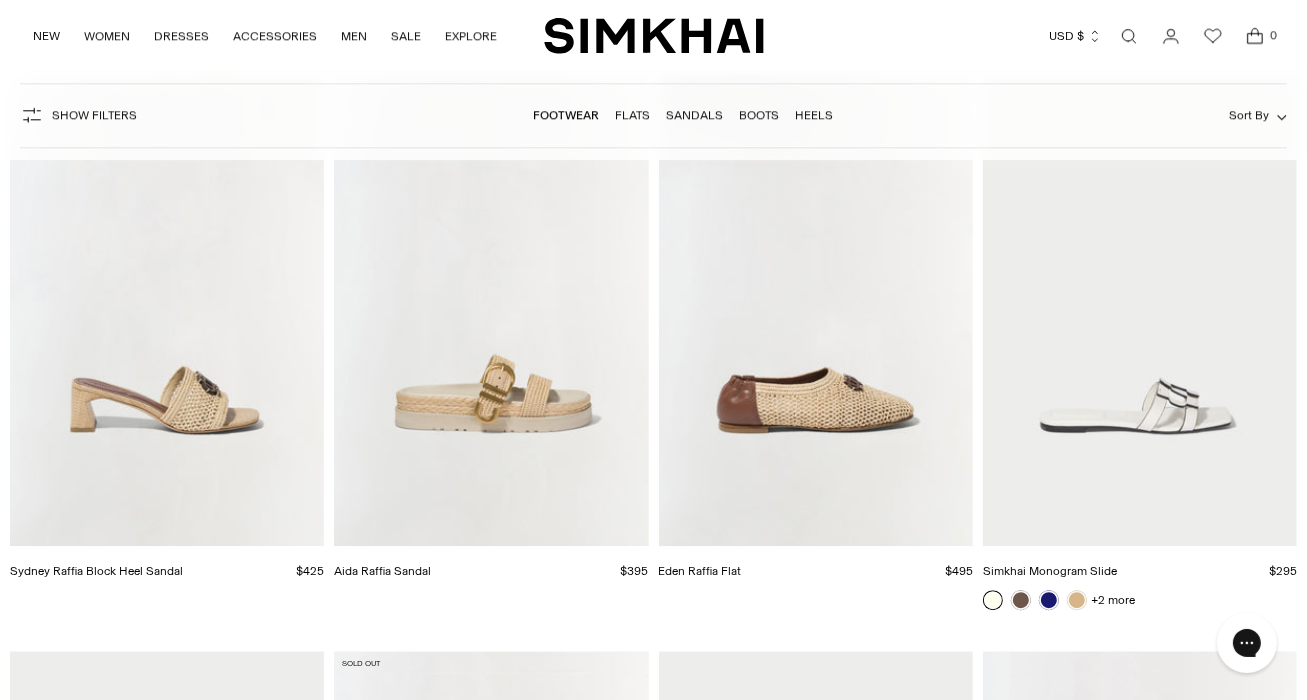click at bounding box center [491, 310] 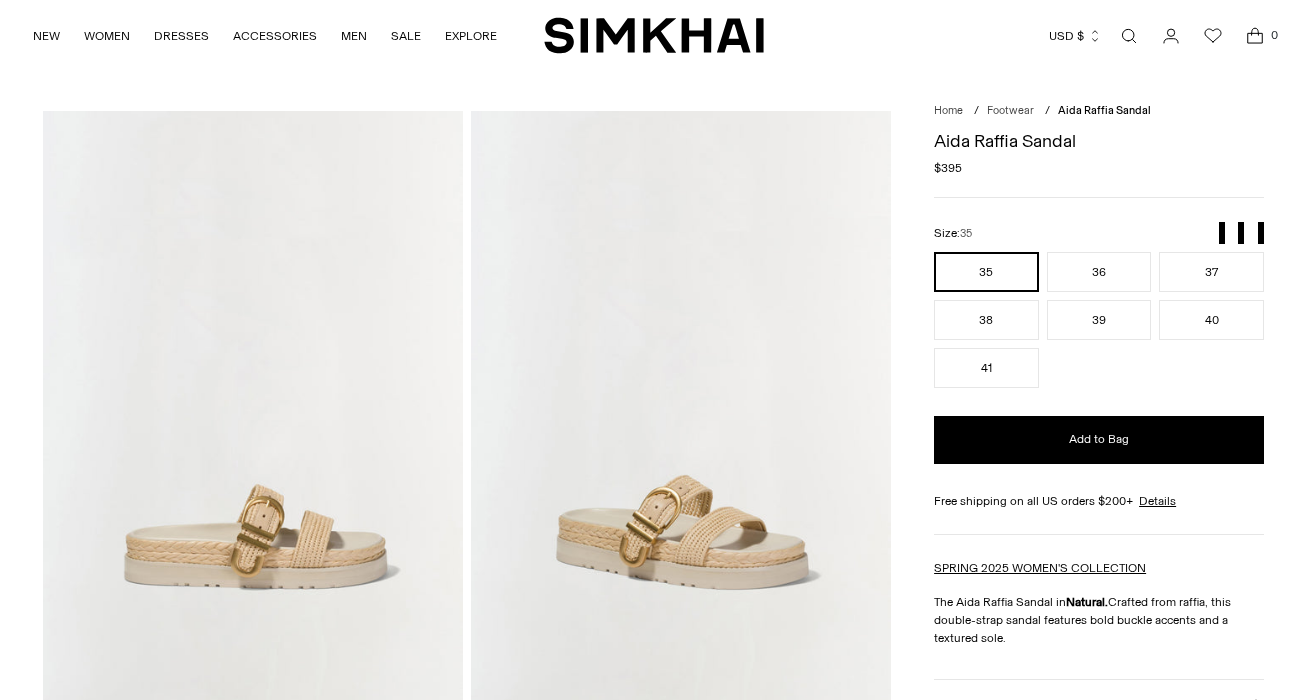 scroll, scrollTop: 0, scrollLeft: 0, axis: both 